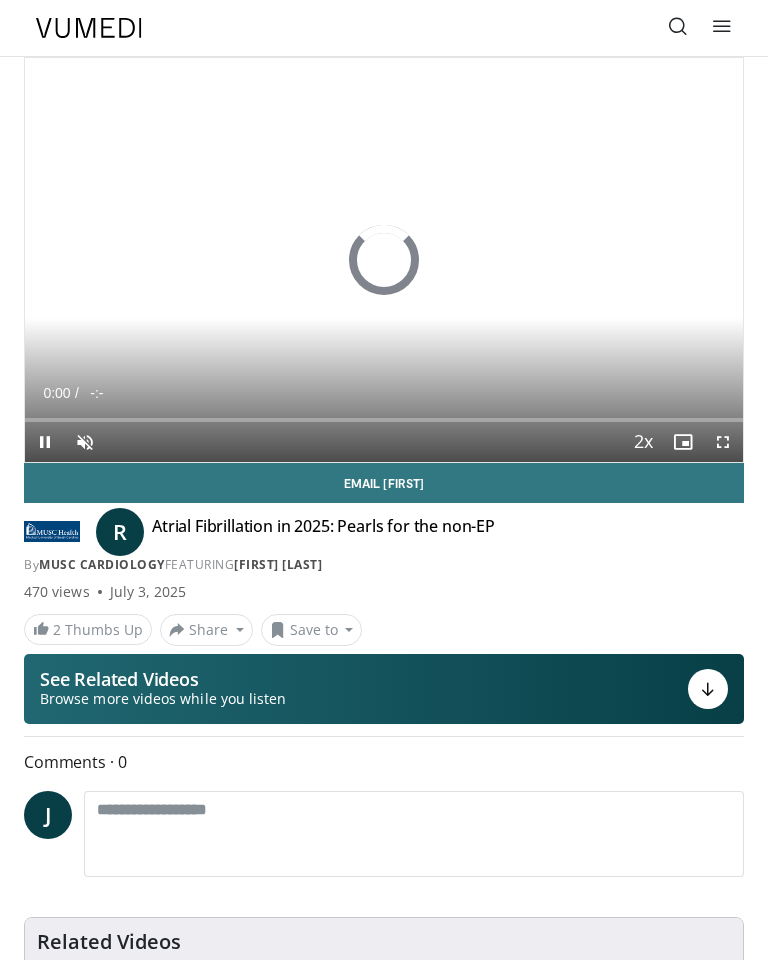 scroll, scrollTop: 0, scrollLeft: 0, axis: both 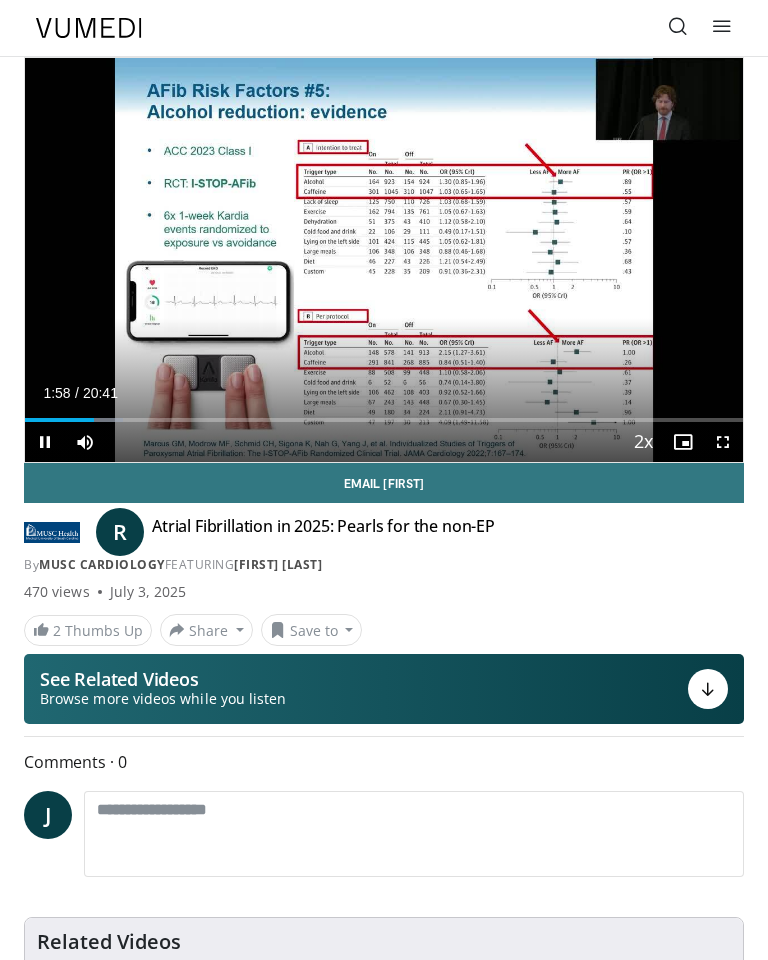 click on "10 seconds
Tap to unmute" at bounding box center (384, 260) 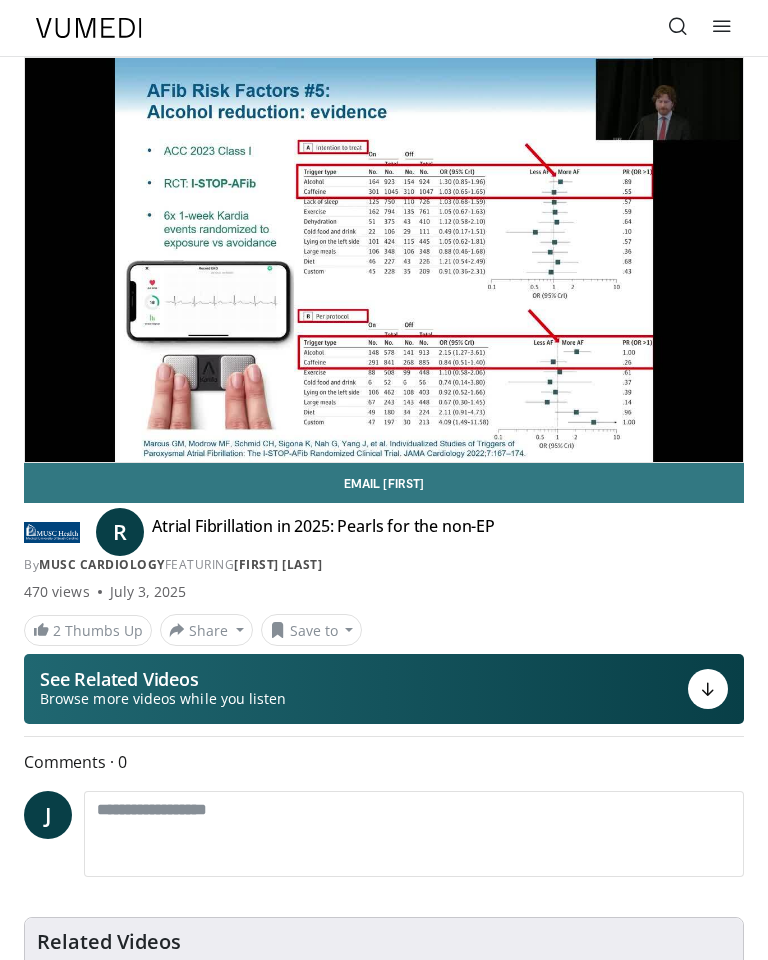 click on "Email
[FIRST]" at bounding box center [384, 483] 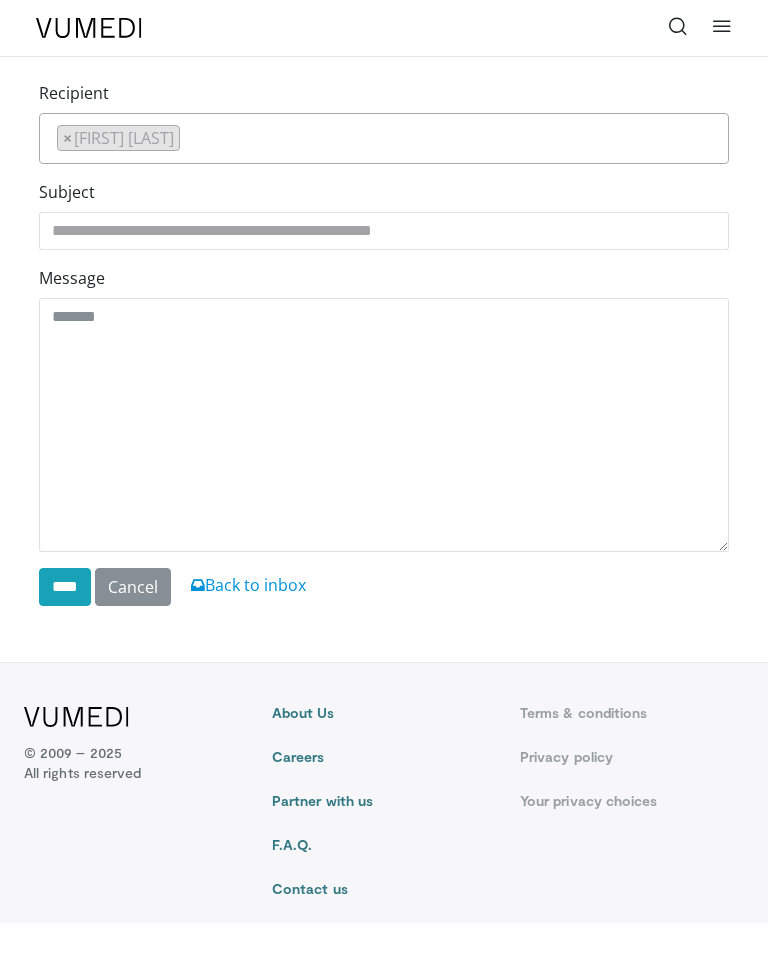 scroll, scrollTop: 0, scrollLeft: 0, axis: both 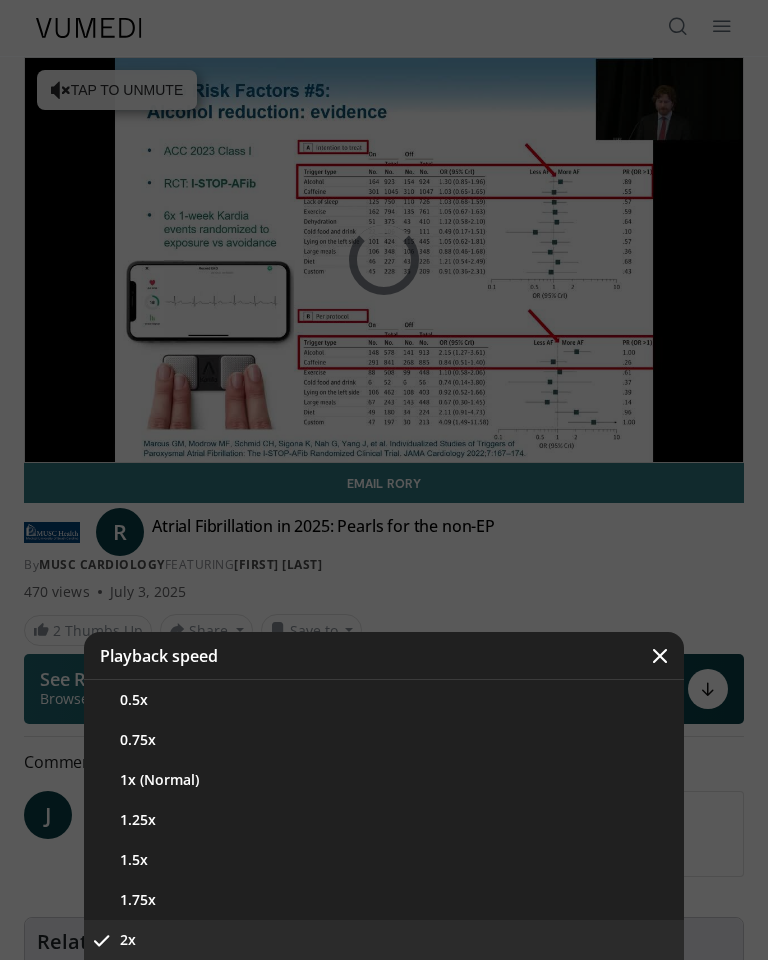 click on "1.25x" at bounding box center [384, 820] 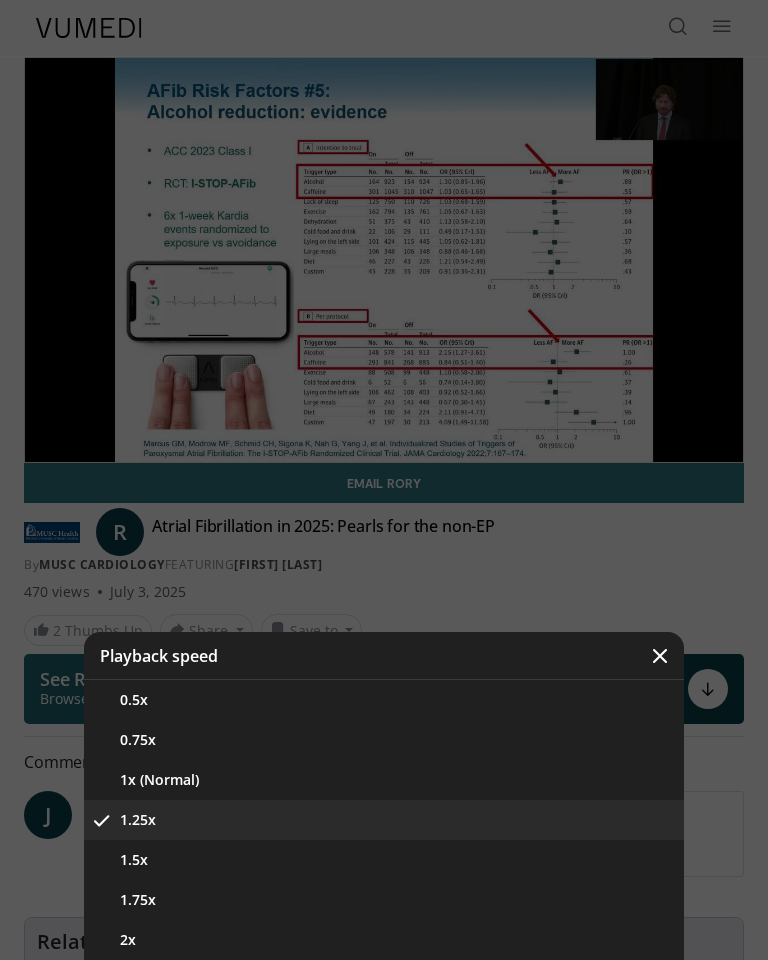 click on "1.5x" at bounding box center [384, 860] 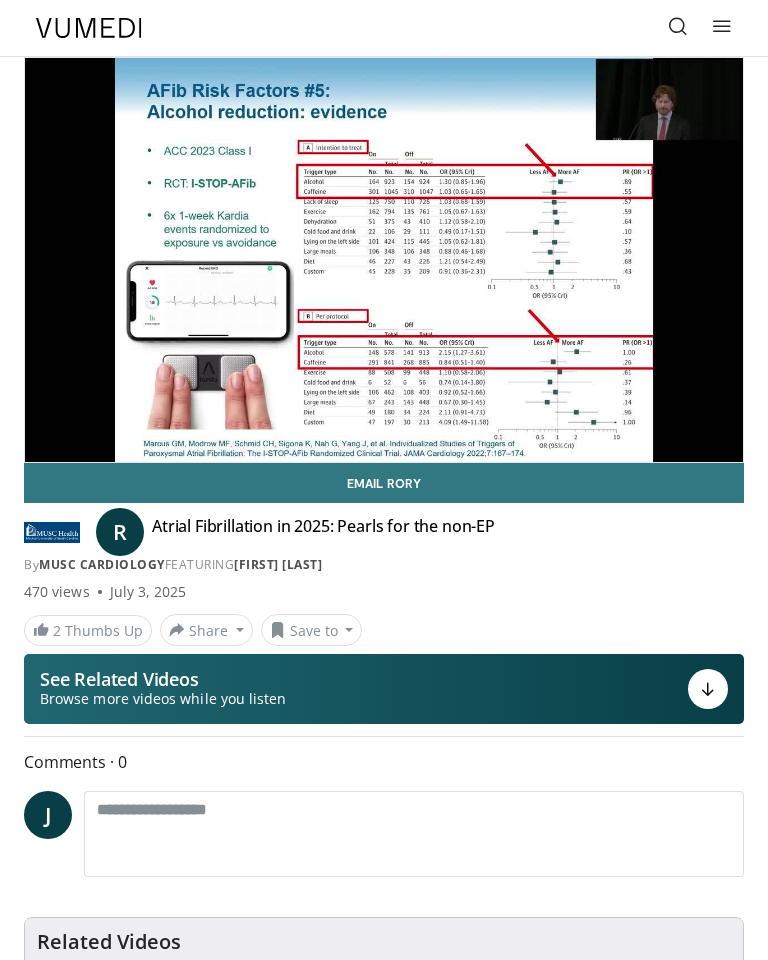 click on "Email
[FIRST]" at bounding box center (384, 483) 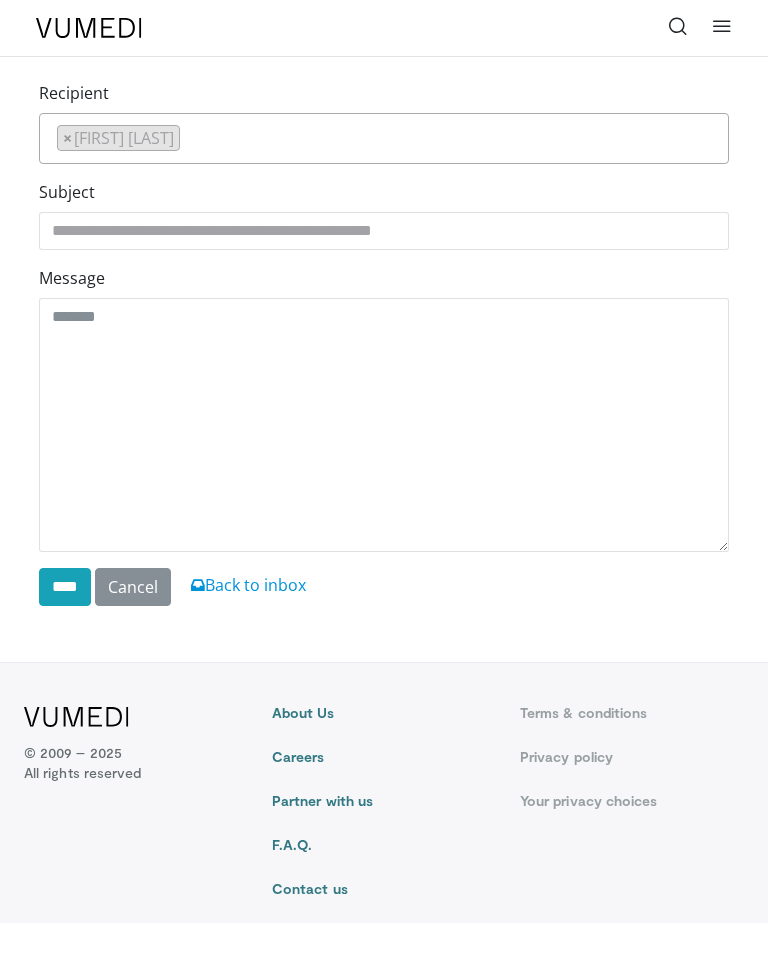 scroll, scrollTop: 0, scrollLeft: 0, axis: both 